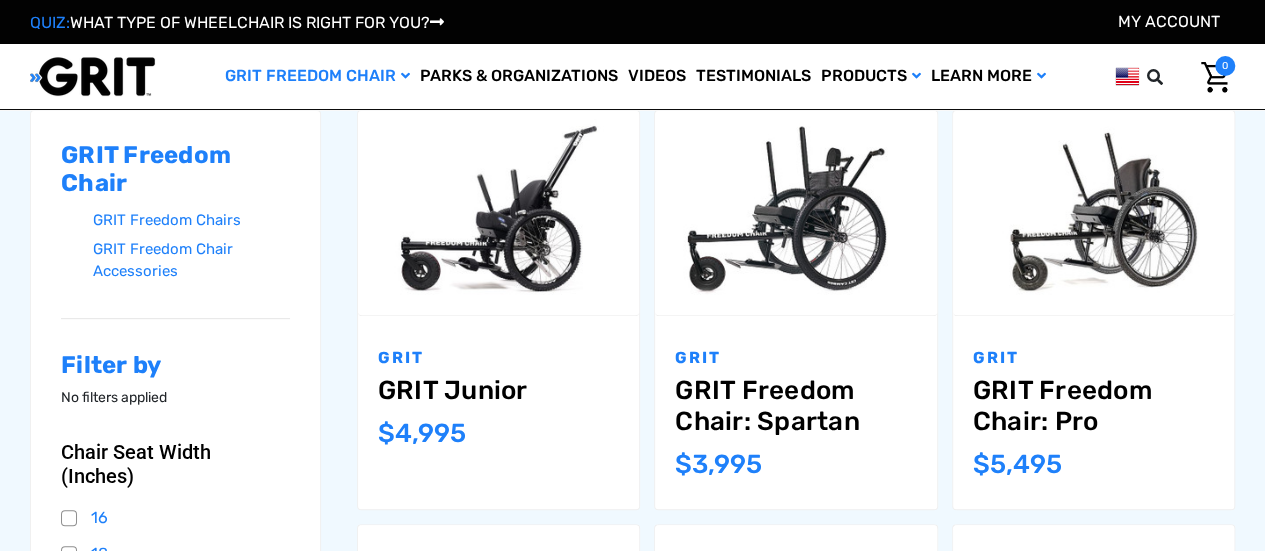 scroll, scrollTop: 300, scrollLeft: 0, axis: vertical 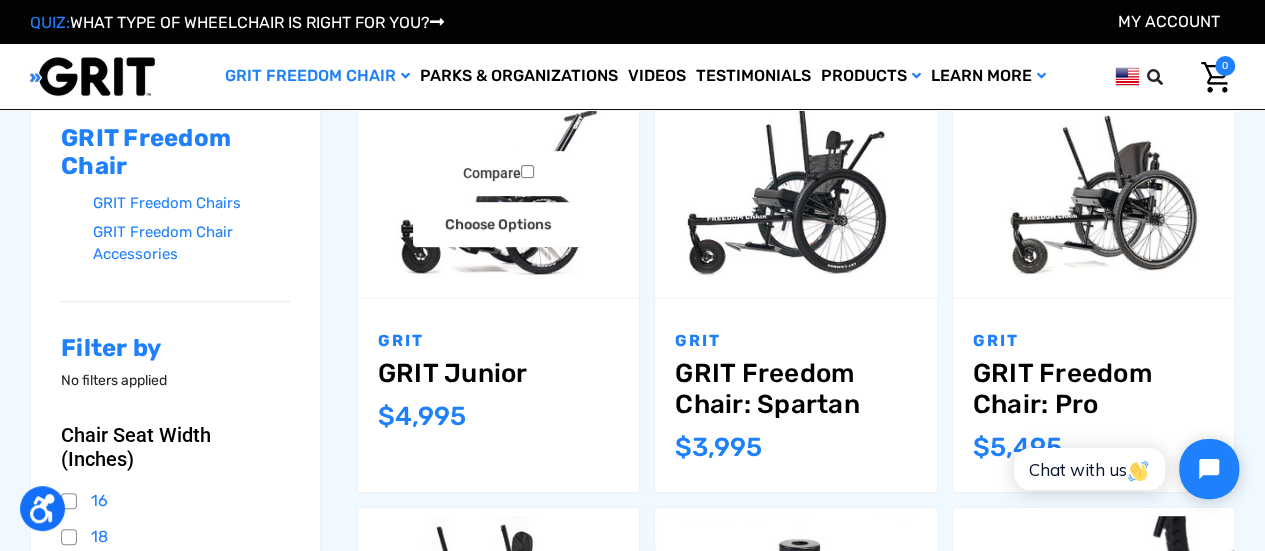 click on "GRIT Junior" at bounding box center [498, 373] 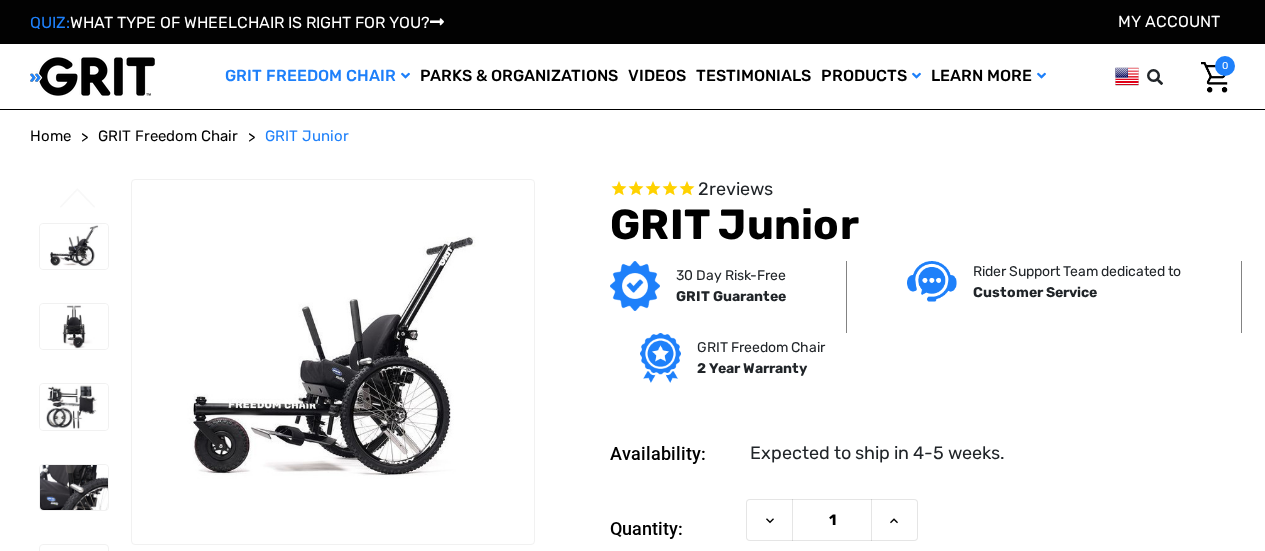 scroll, scrollTop: 0, scrollLeft: 0, axis: both 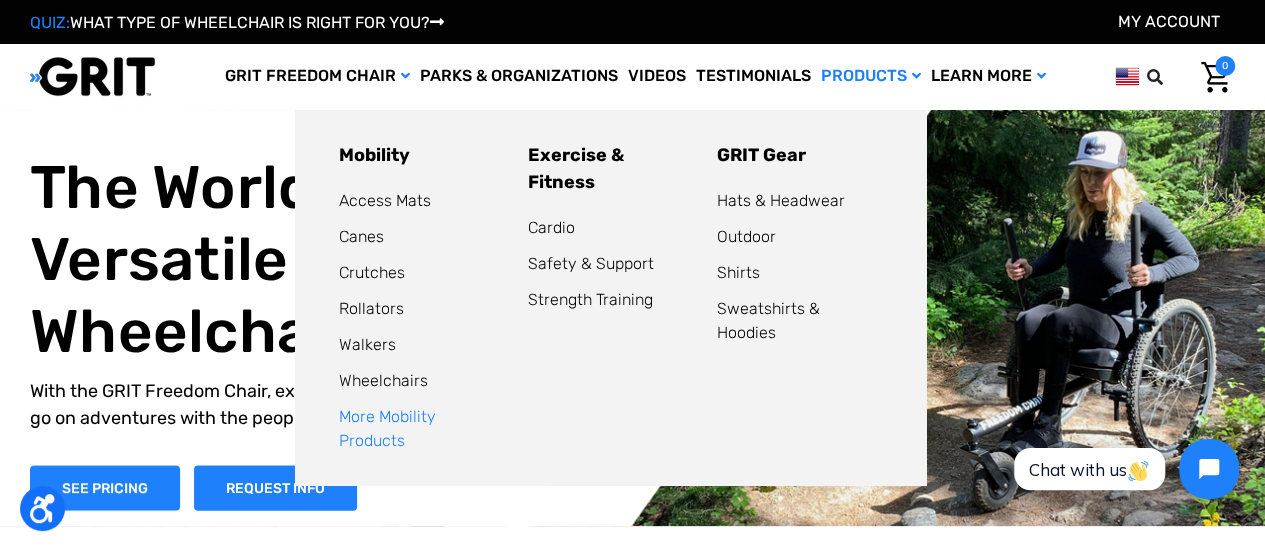 click on "More Mobility Products" at bounding box center [387, 428] 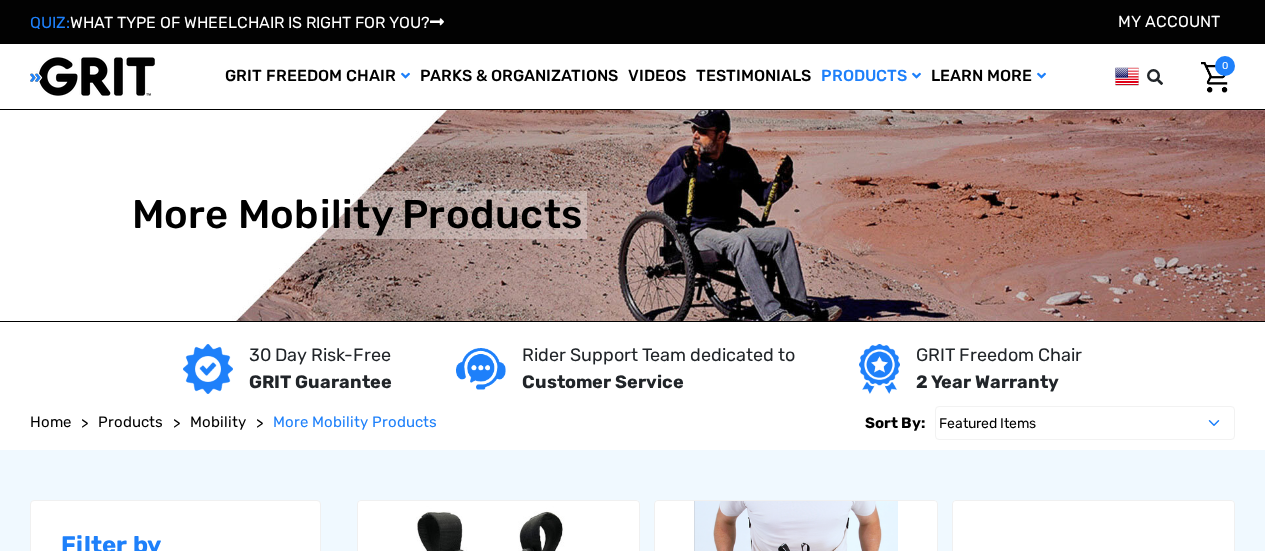 scroll, scrollTop: 0, scrollLeft: 0, axis: both 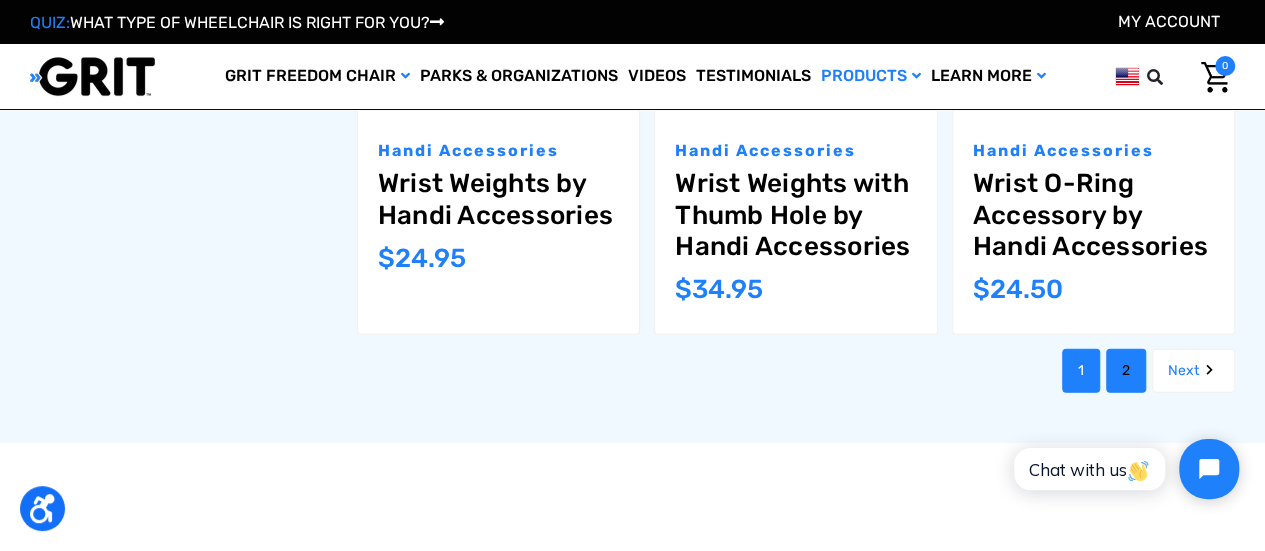 click on "2" at bounding box center (1126, 371) 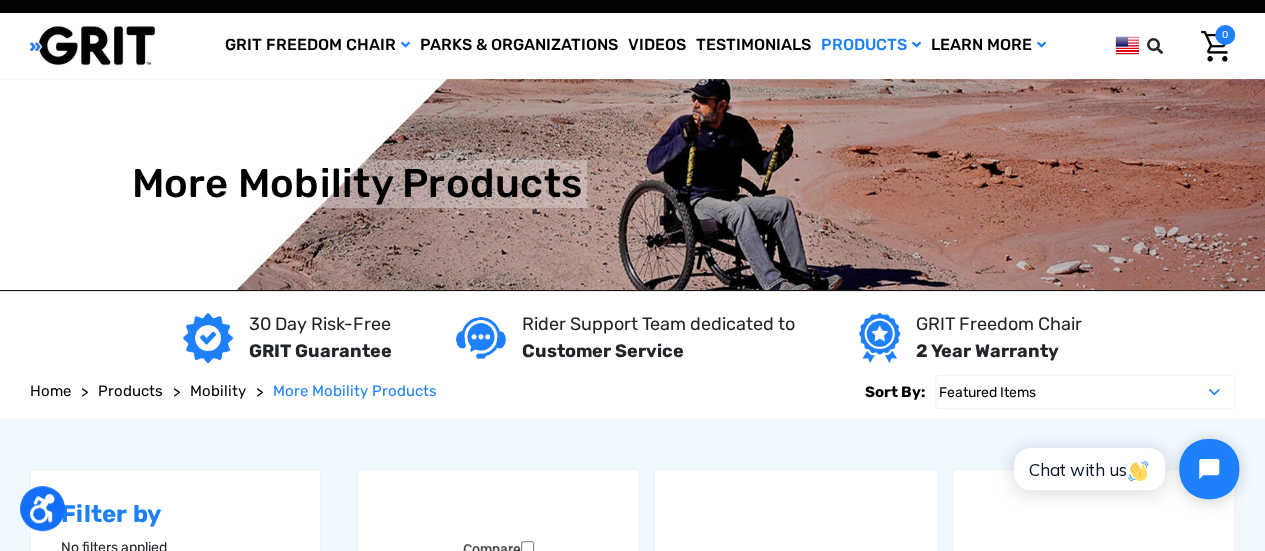 scroll, scrollTop: 0, scrollLeft: 0, axis: both 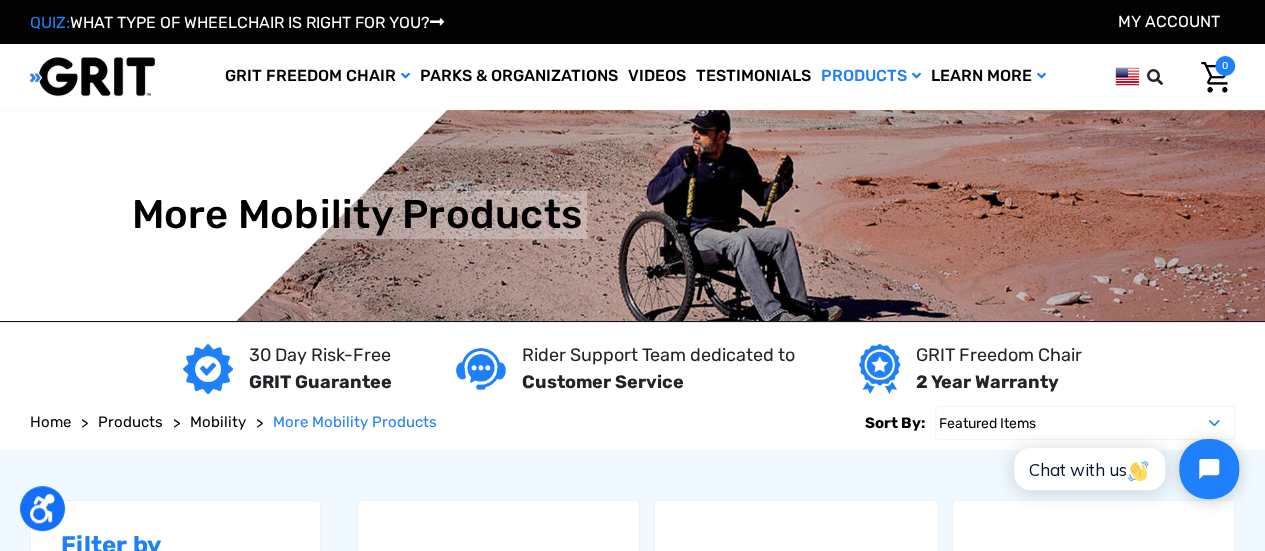 click on "Products" at bounding box center (130, 422) 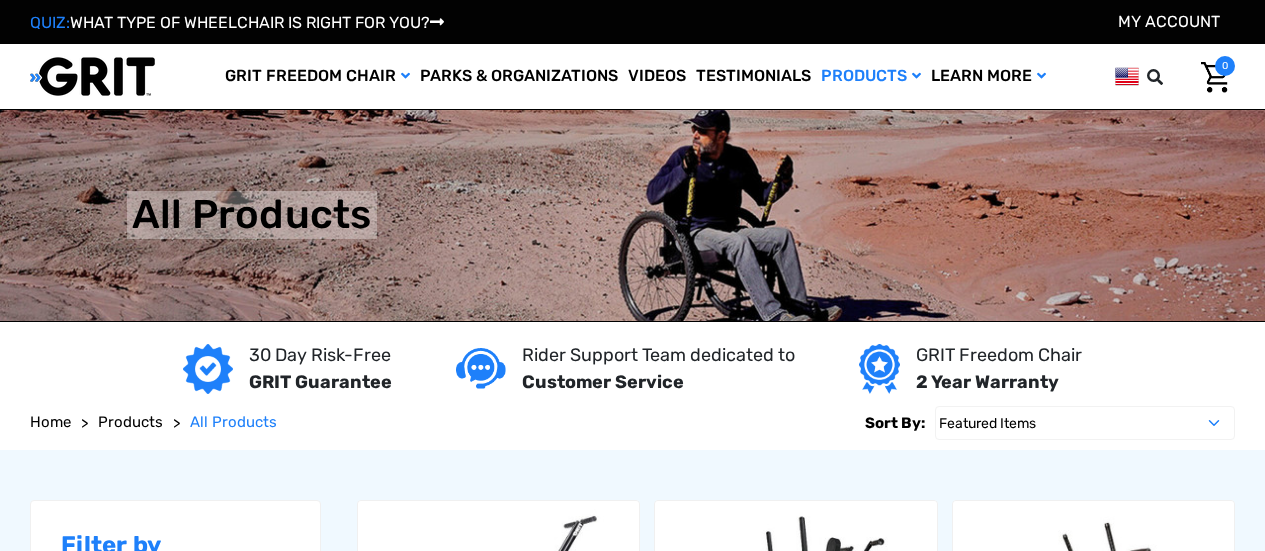 scroll, scrollTop: 0, scrollLeft: 0, axis: both 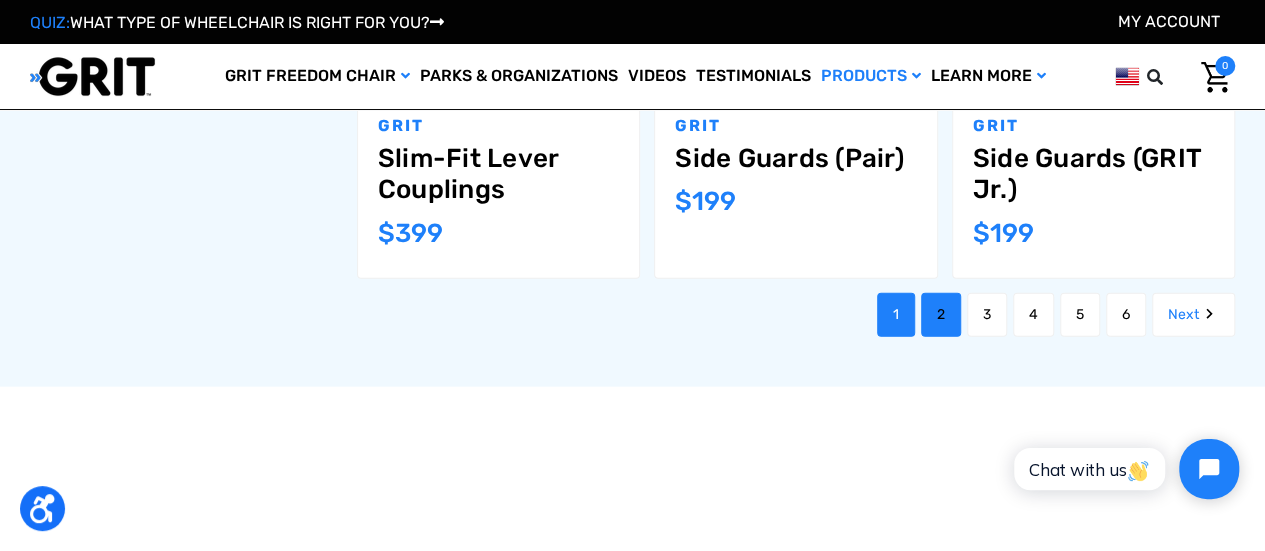 click on "2" at bounding box center [941, 315] 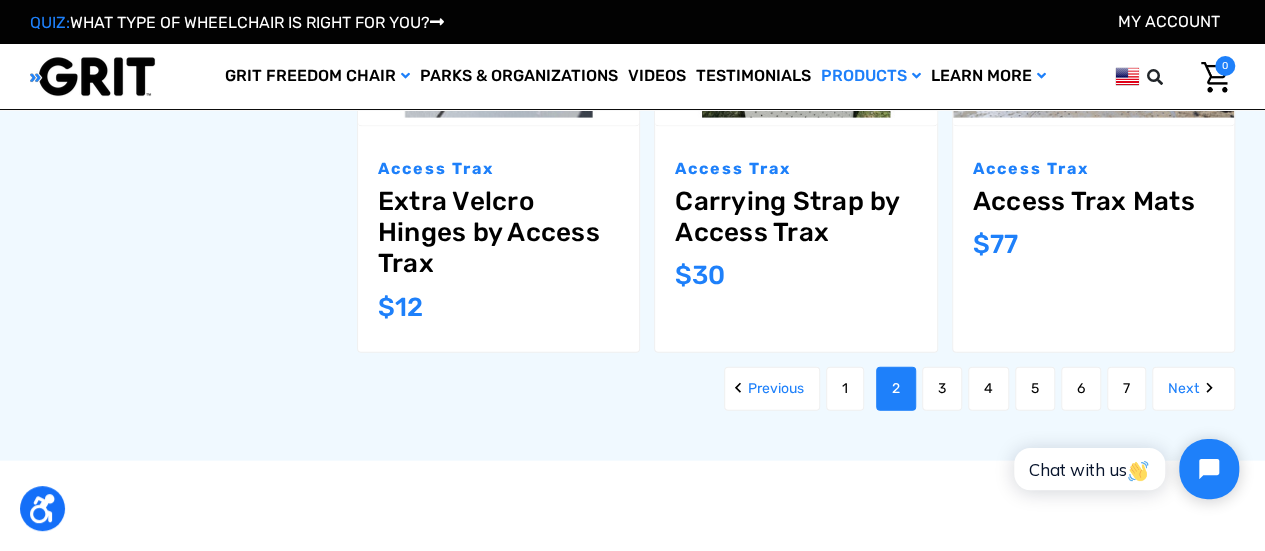 scroll, scrollTop: 2202, scrollLeft: 0, axis: vertical 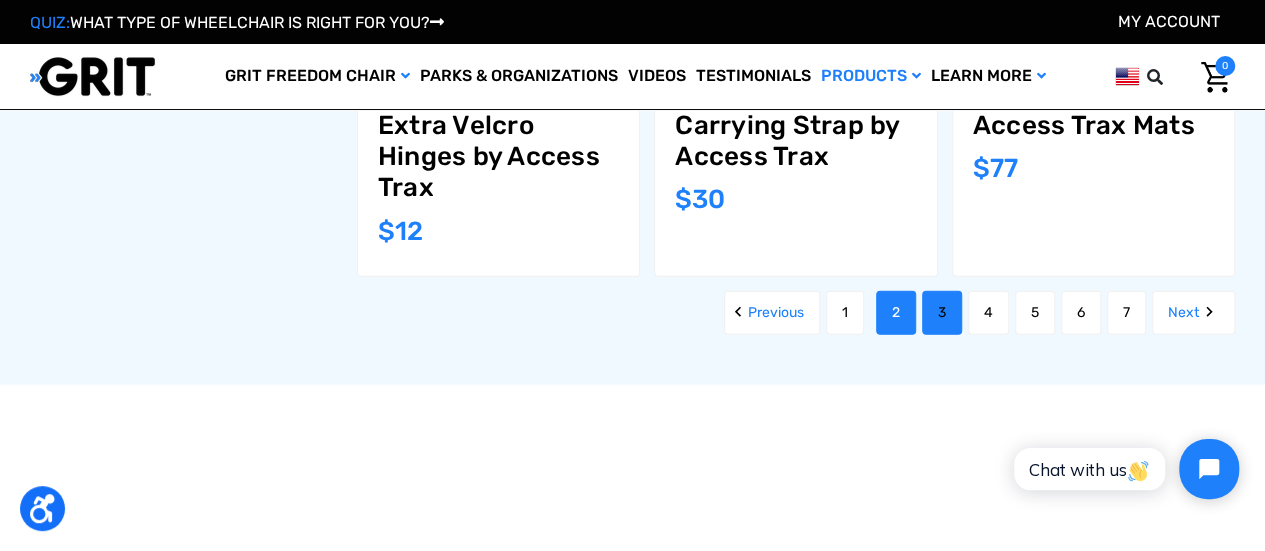click on "3" at bounding box center (942, 313) 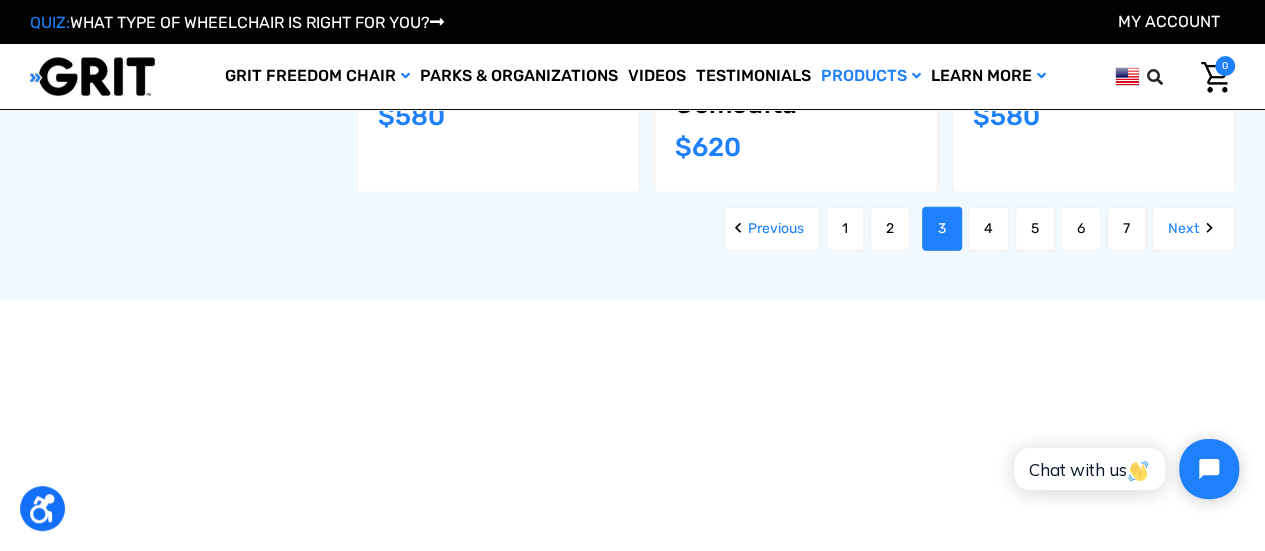 scroll, scrollTop: 2400, scrollLeft: 0, axis: vertical 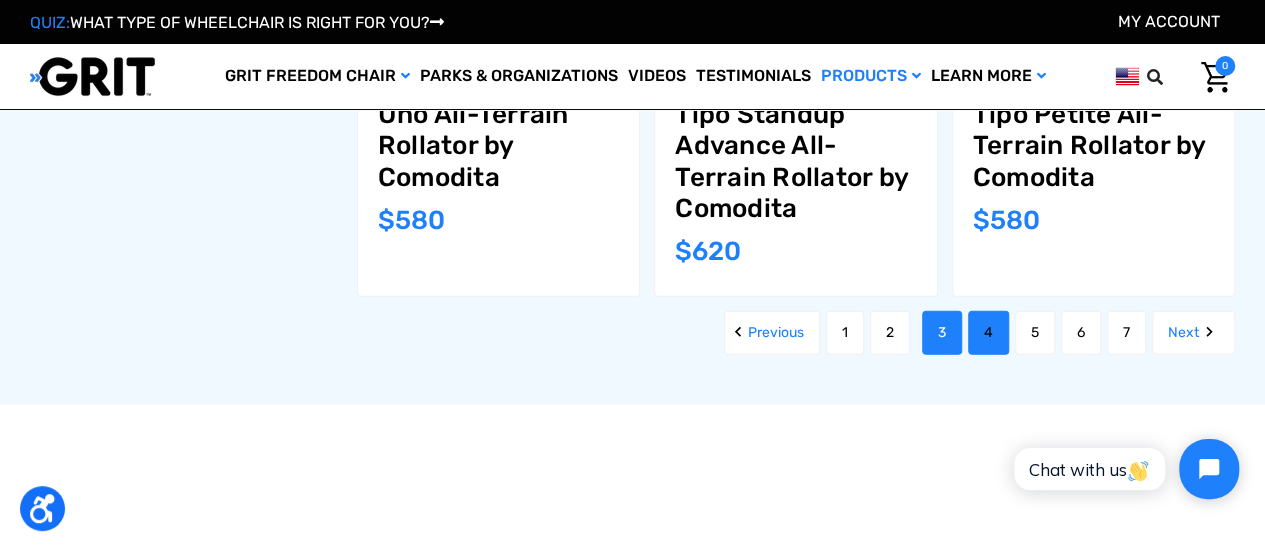 click on "4" at bounding box center (988, 333) 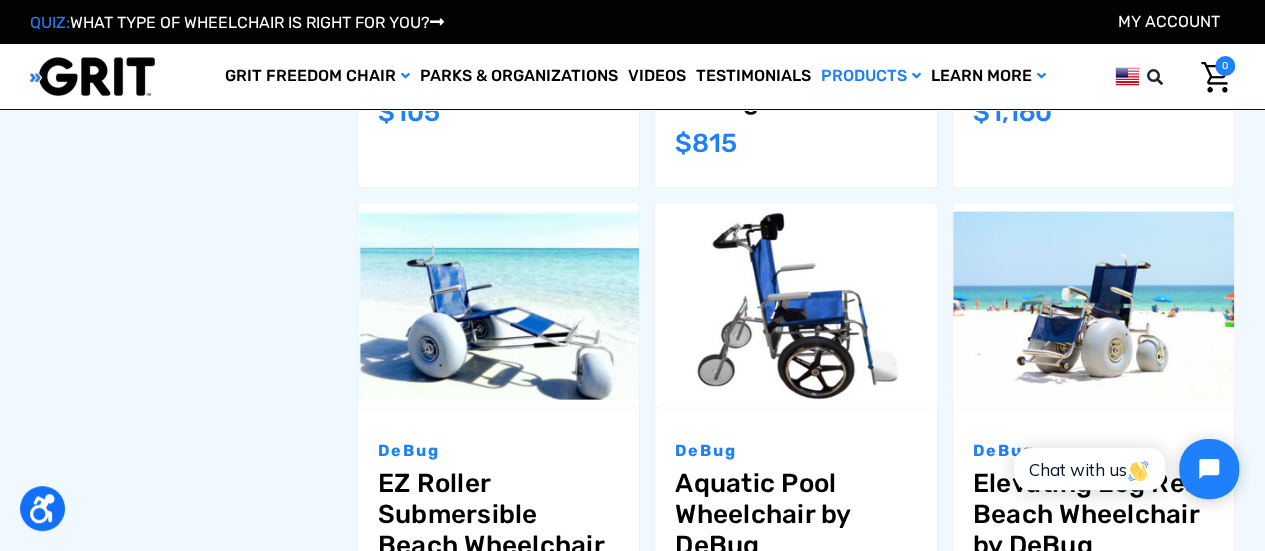 scroll, scrollTop: 2100, scrollLeft: 0, axis: vertical 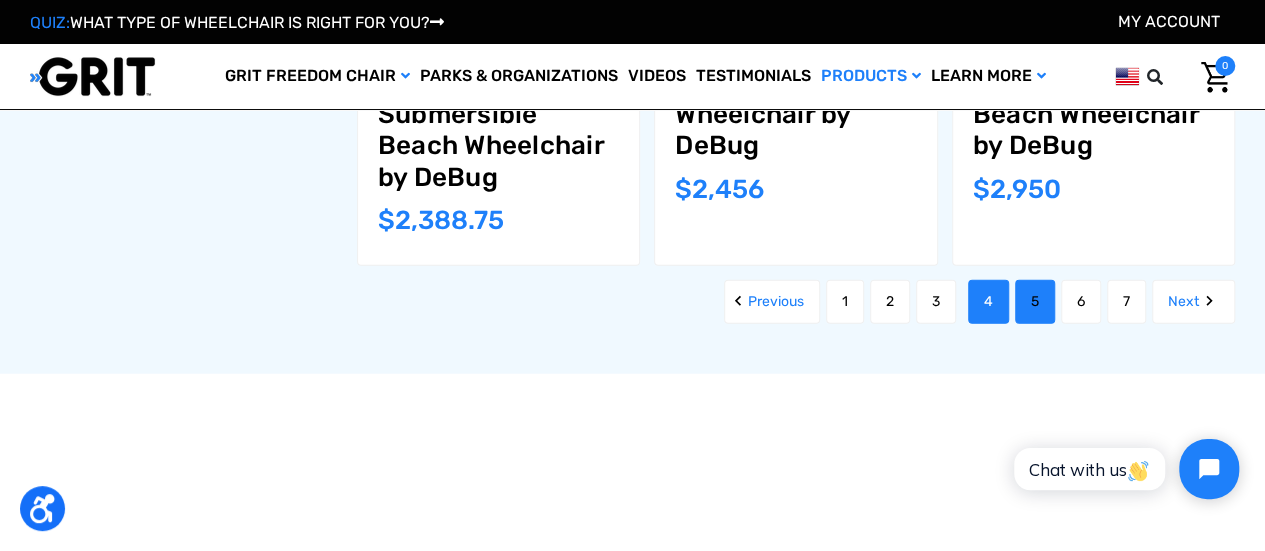 click on "5" at bounding box center [1035, 302] 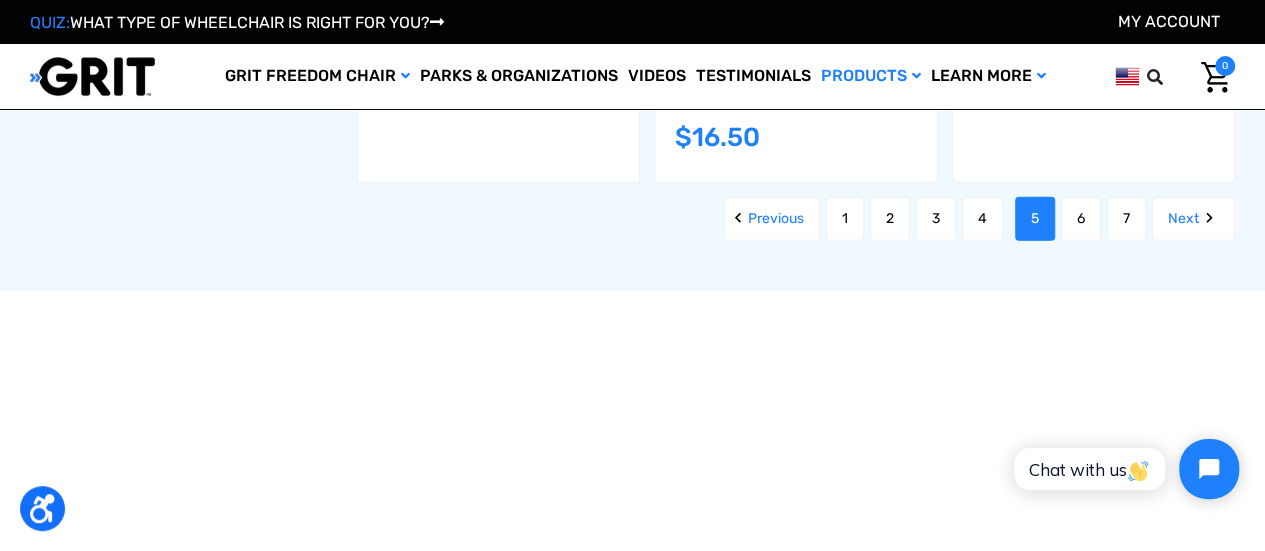 scroll, scrollTop: 2400, scrollLeft: 0, axis: vertical 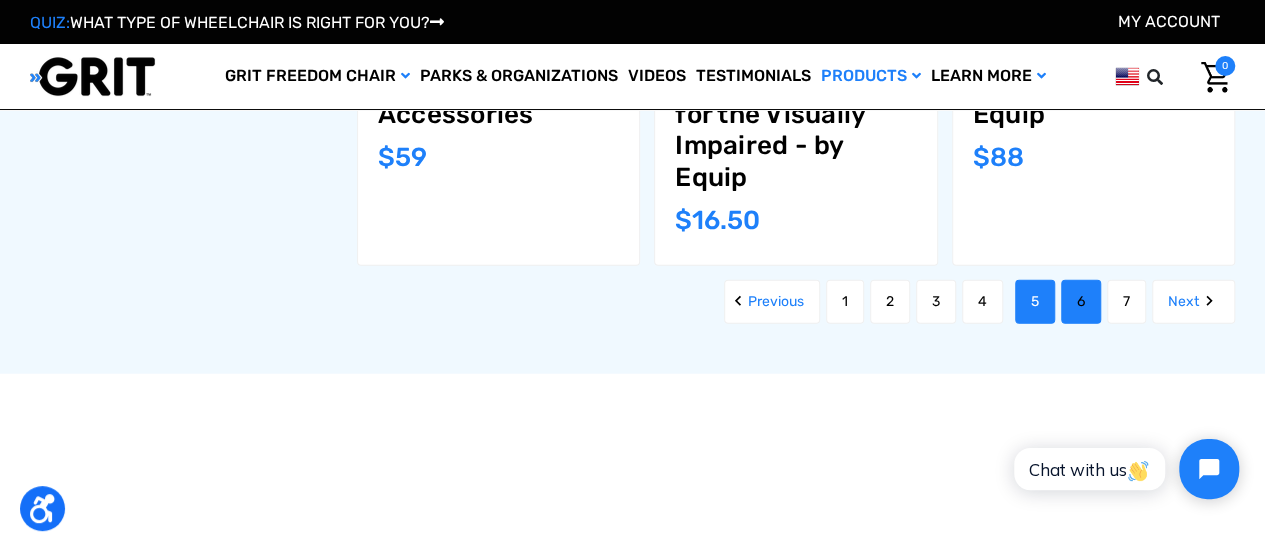 click on "6" at bounding box center (1081, 302) 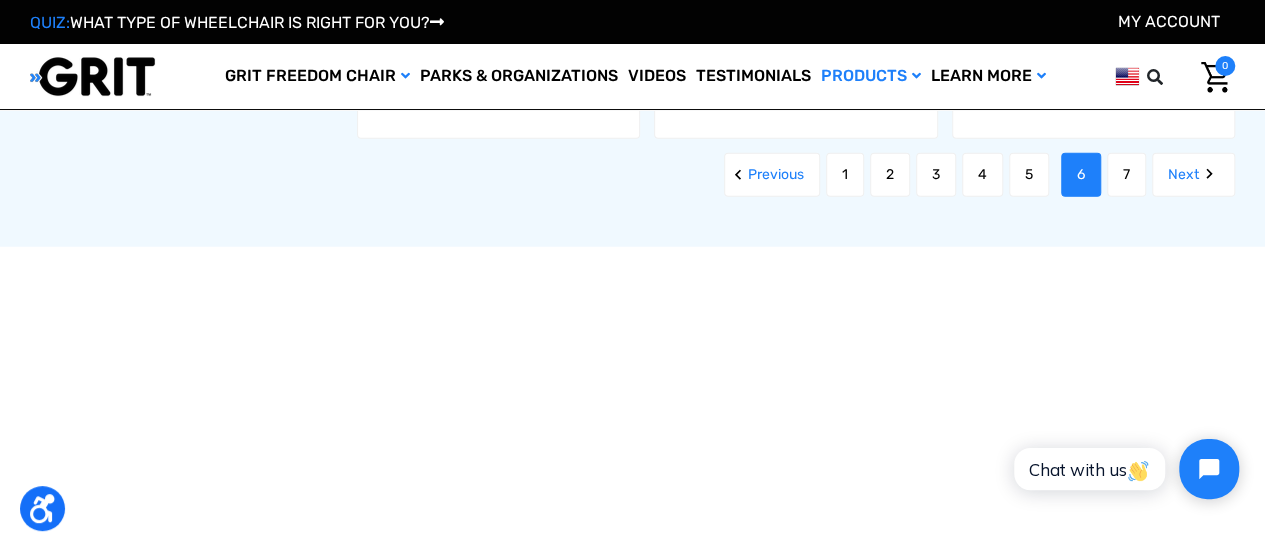 scroll, scrollTop: 2500, scrollLeft: 0, axis: vertical 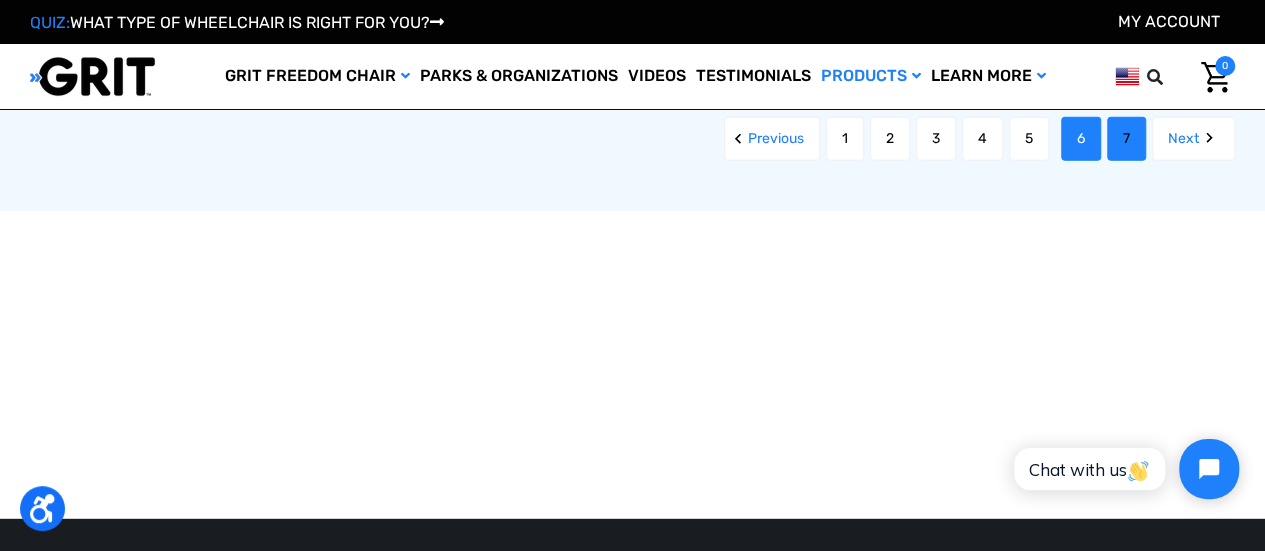 click on "7" at bounding box center [1126, 139] 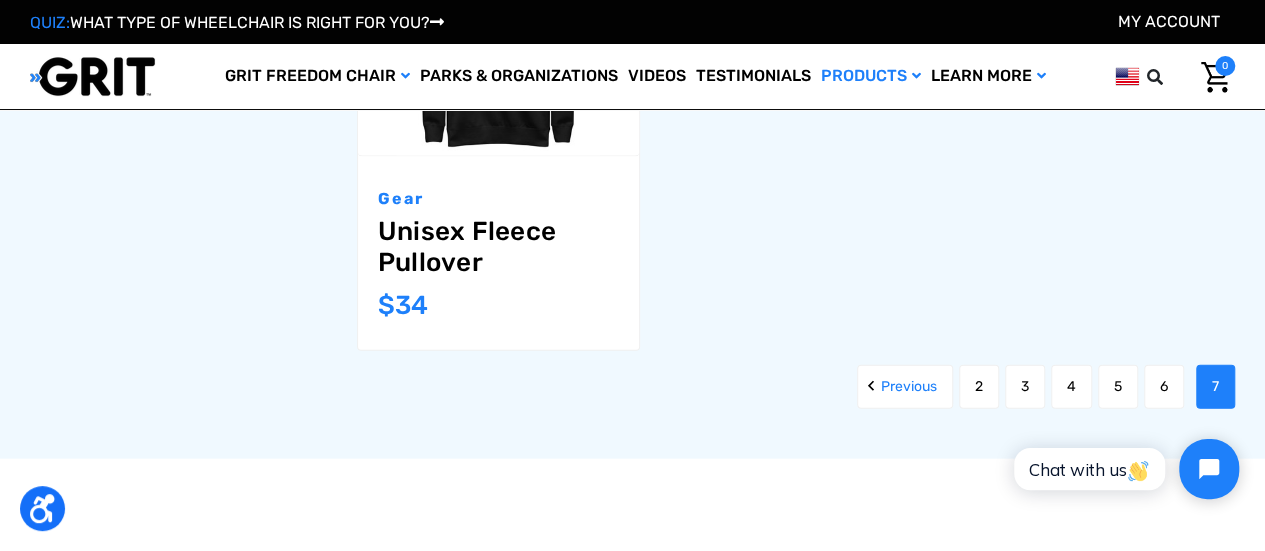 scroll, scrollTop: 2106, scrollLeft: 0, axis: vertical 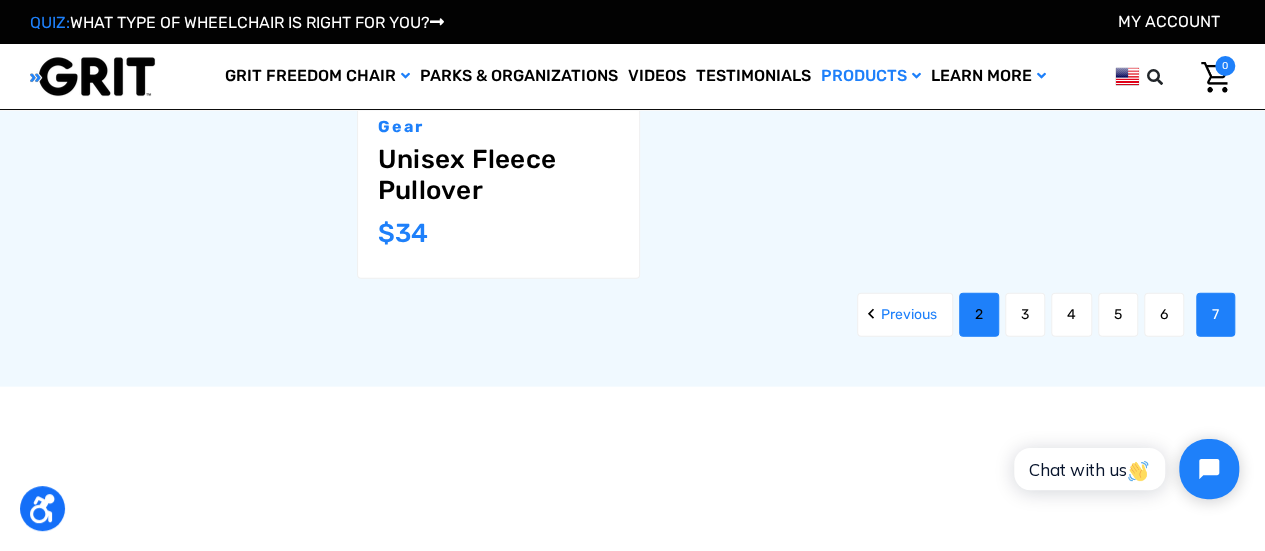 click on "2" at bounding box center [979, 315] 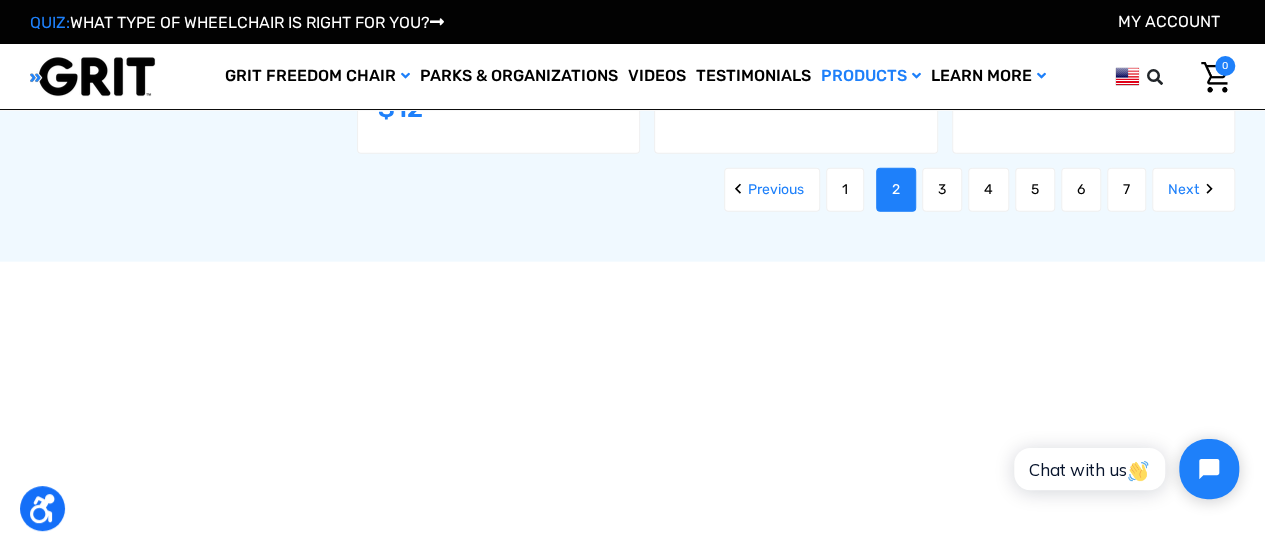 scroll, scrollTop: 2300, scrollLeft: 0, axis: vertical 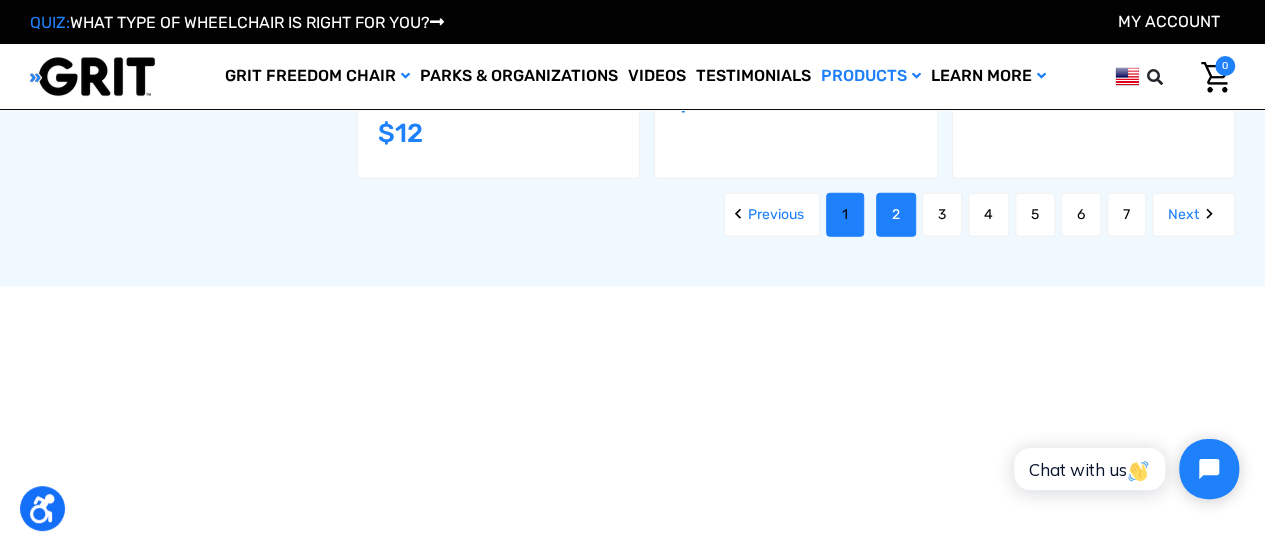 click on "1" at bounding box center (845, 215) 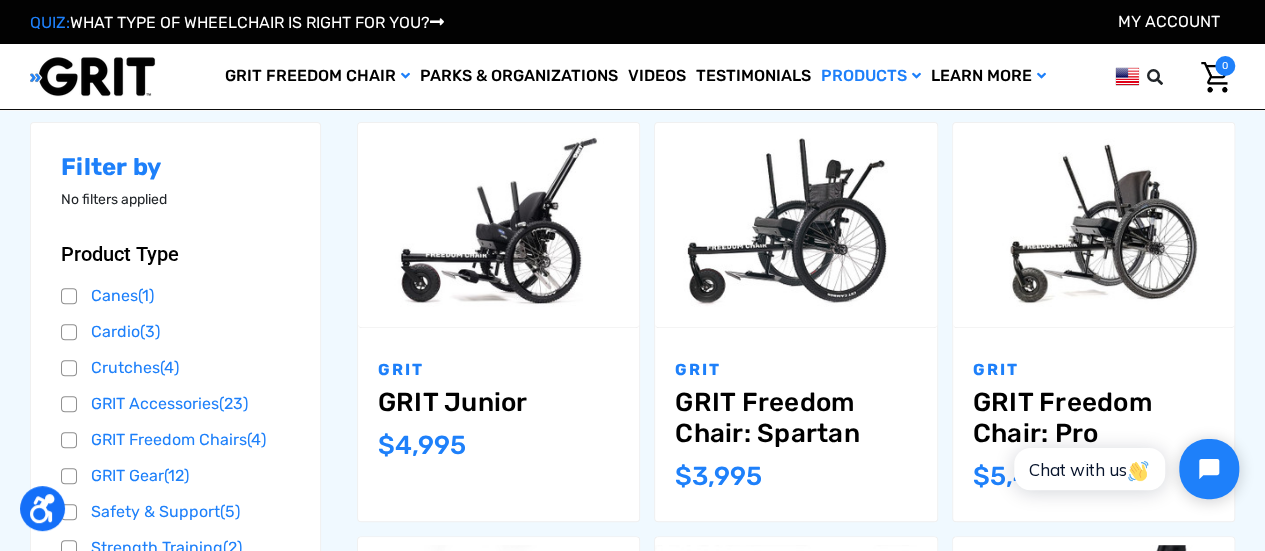 scroll, scrollTop: 300, scrollLeft: 0, axis: vertical 